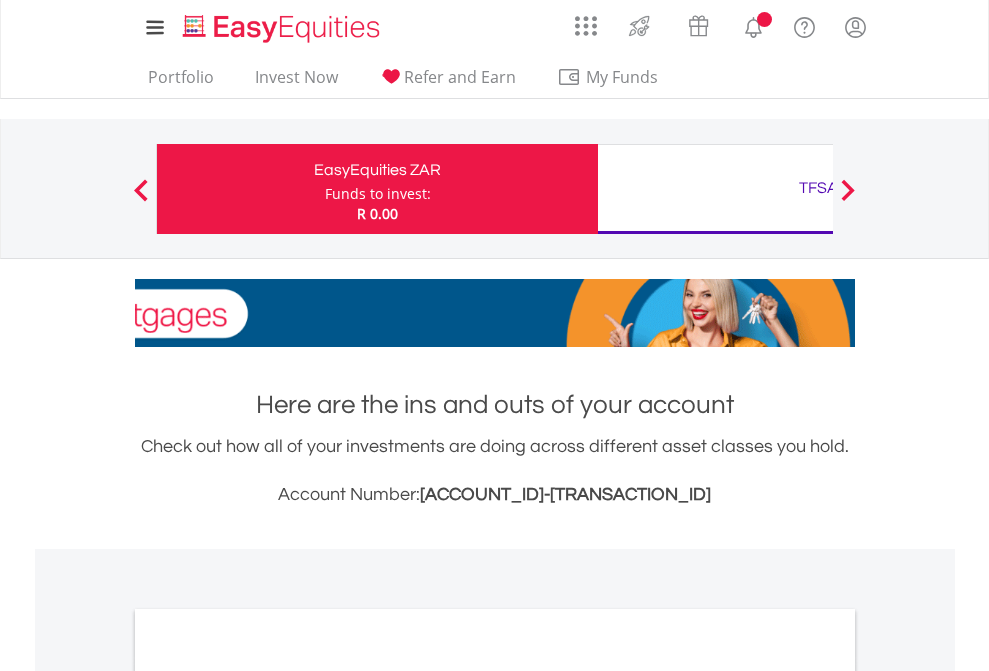 scroll, scrollTop: 0, scrollLeft: 0, axis: both 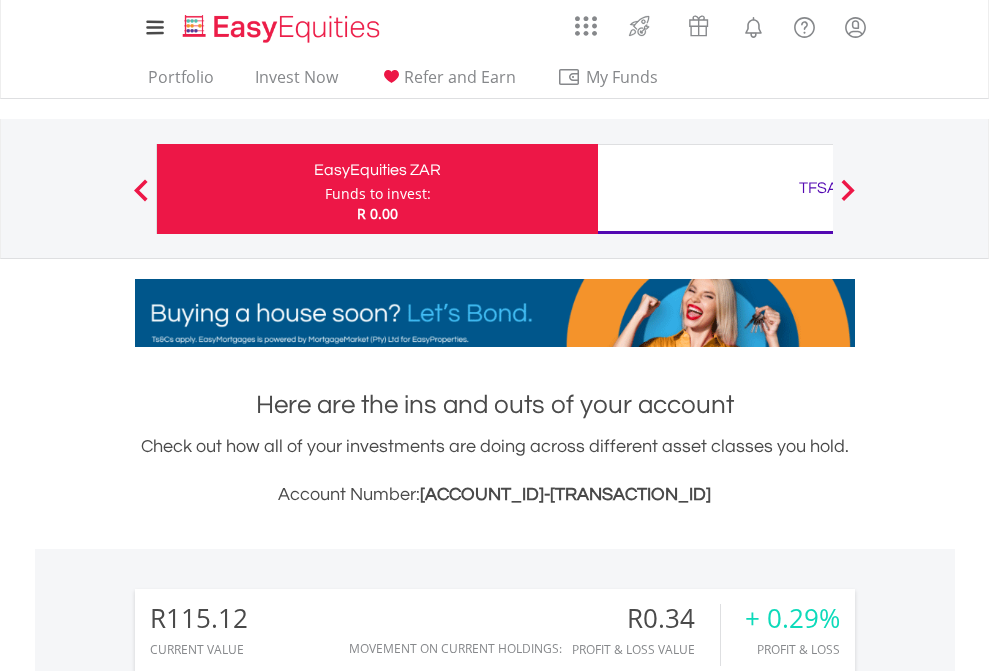 click on "Funds to invest:" at bounding box center [378, 194] 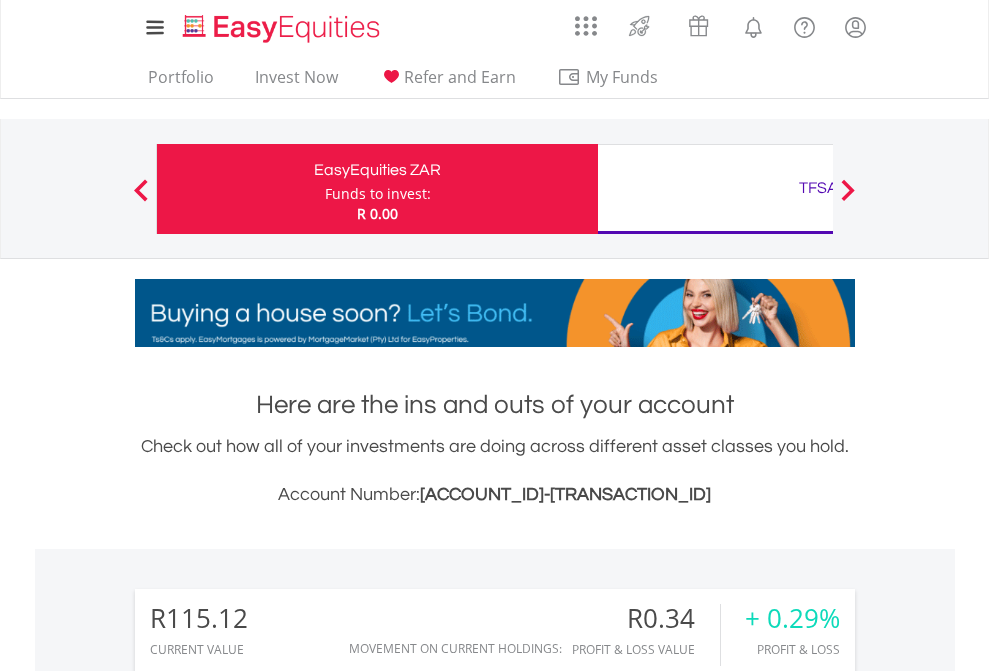 scroll, scrollTop: 999808, scrollLeft: 999687, axis: both 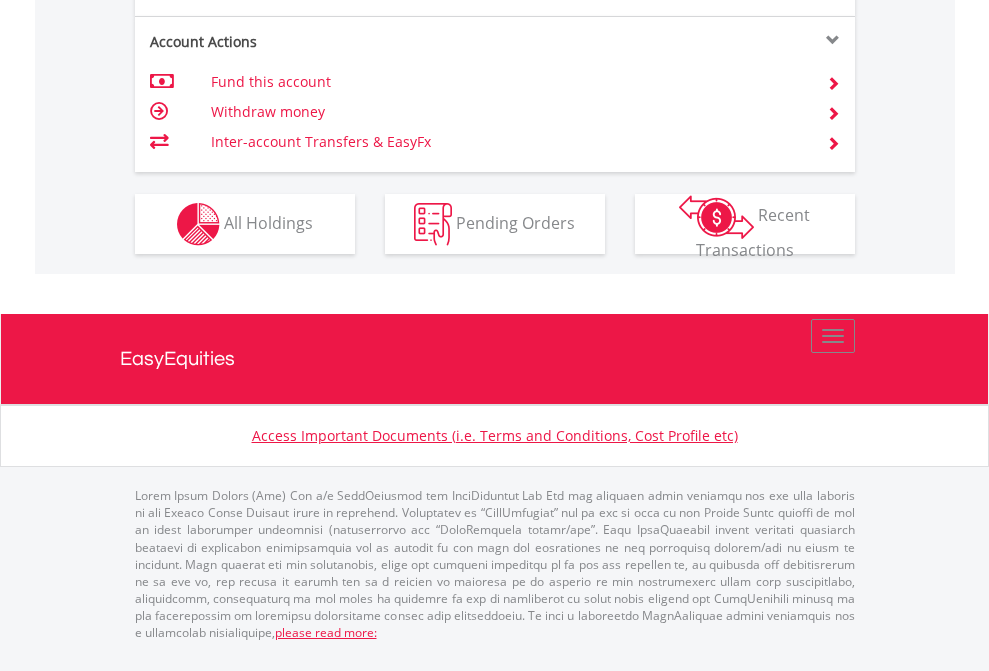 click on "Investment types" at bounding box center (706, -337) 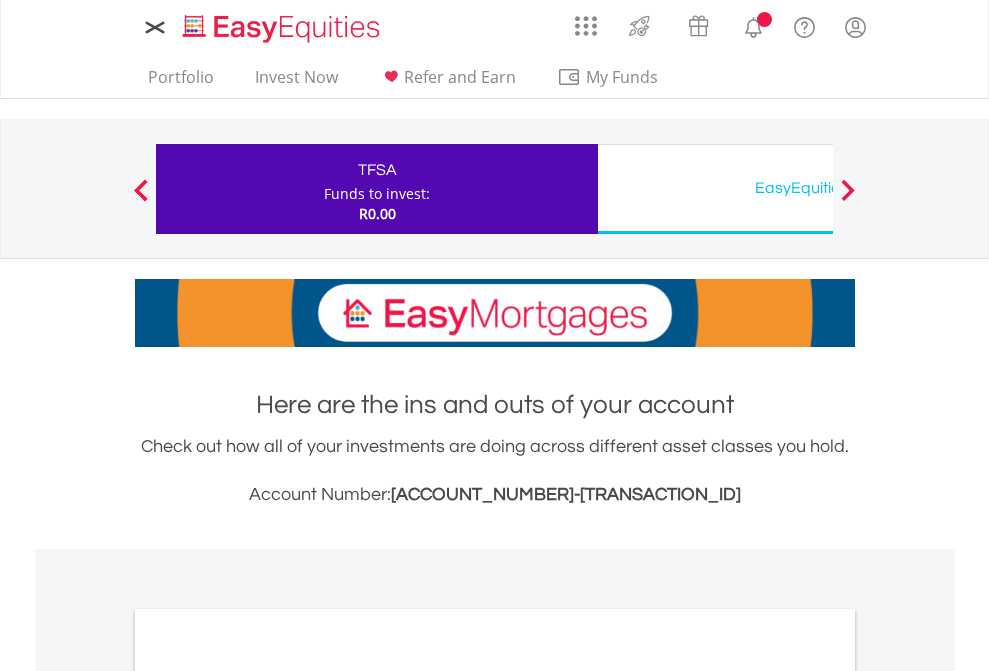 scroll, scrollTop: 0, scrollLeft: 0, axis: both 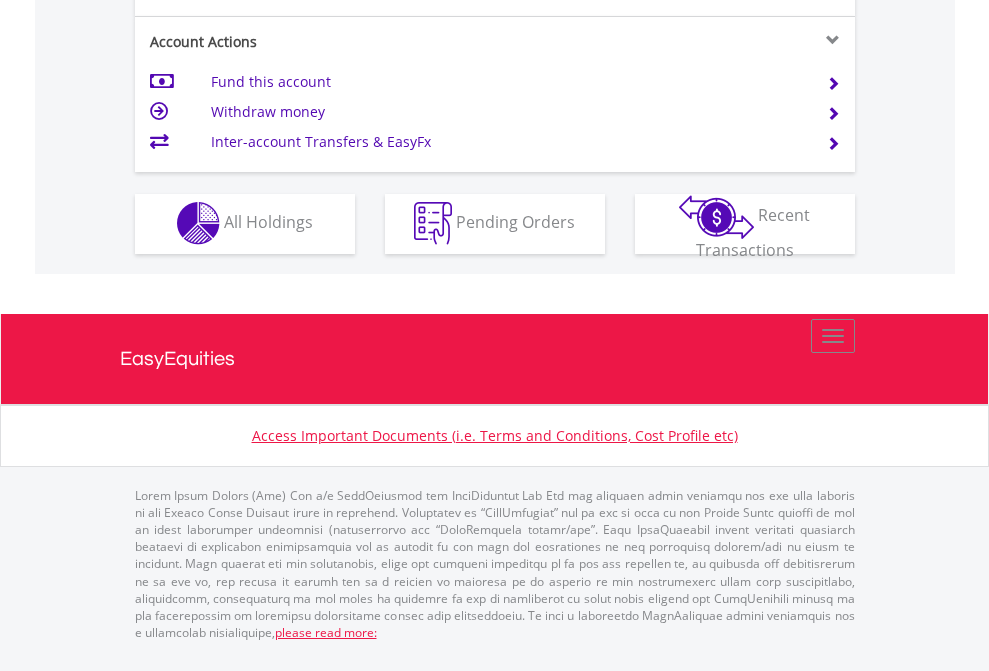 click on "Investment types" at bounding box center [706, -353] 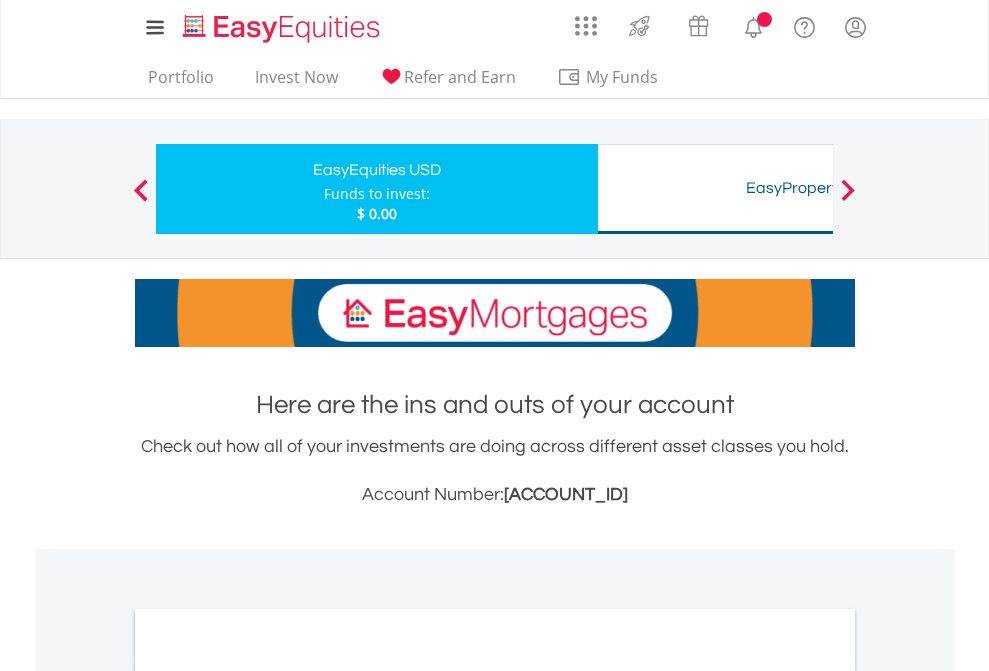 scroll, scrollTop: 0, scrollLeft: 0, axis: both 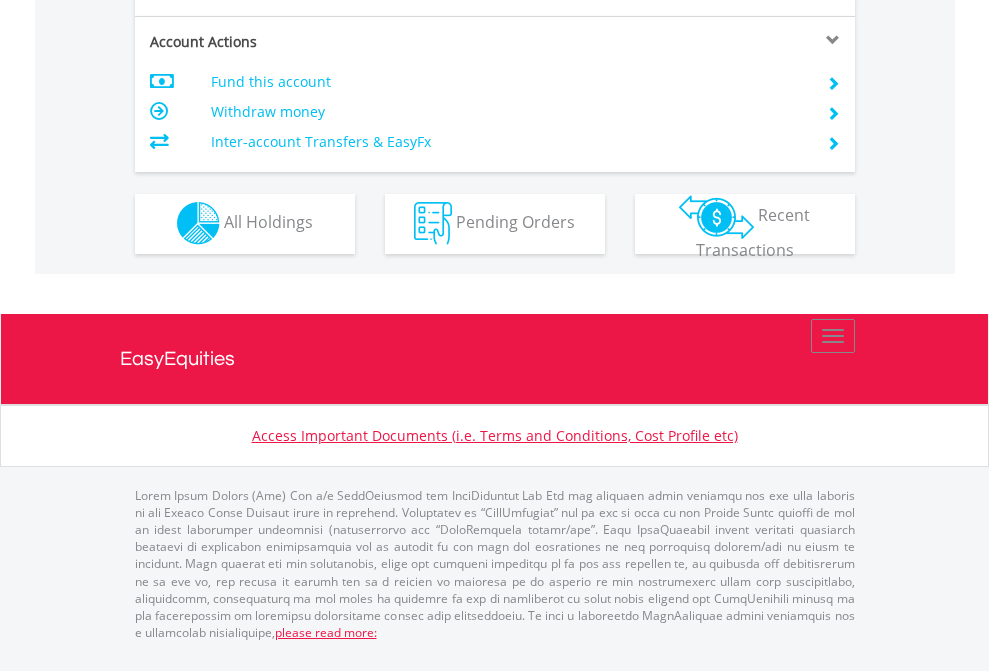 click on "Investment types" at bounding box center [706, -353] 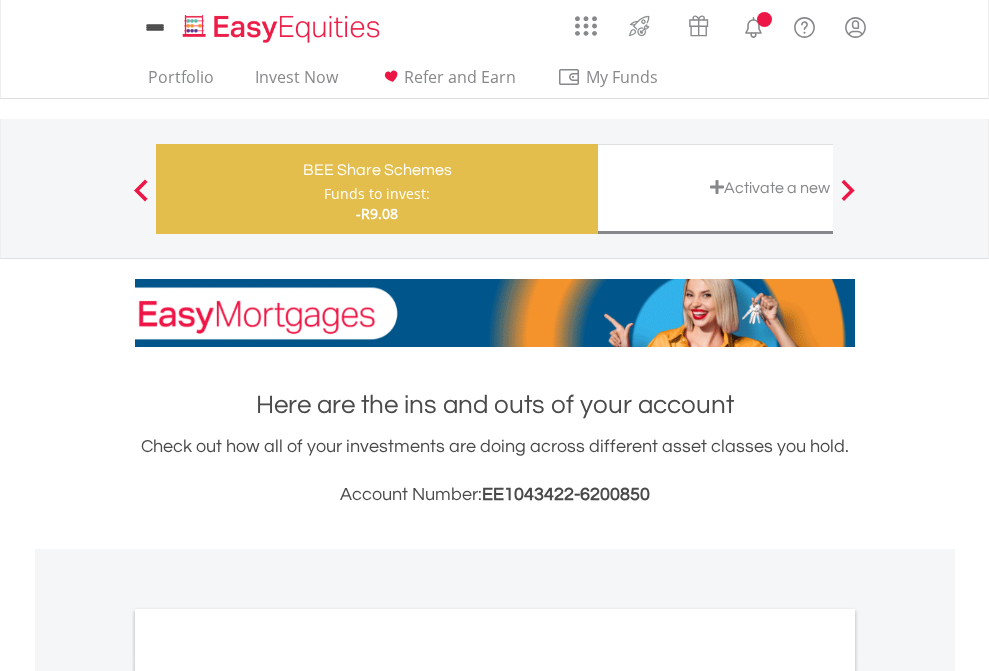 scroll, scrollTop: 0, scrollLeft: 0, axis: both 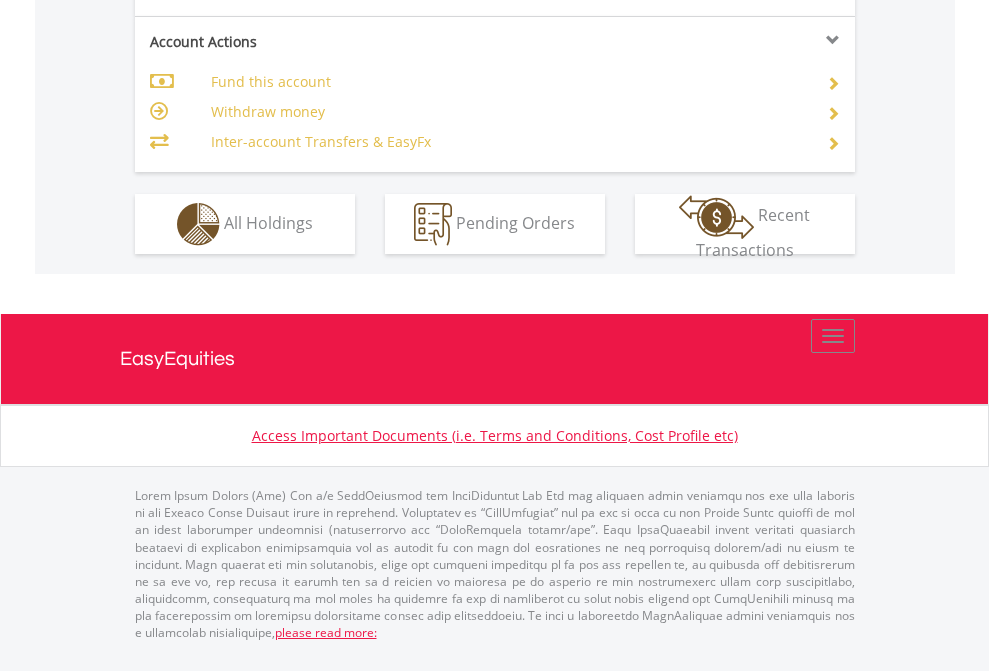 click on "Investment types" at bounding box center (706, -337) 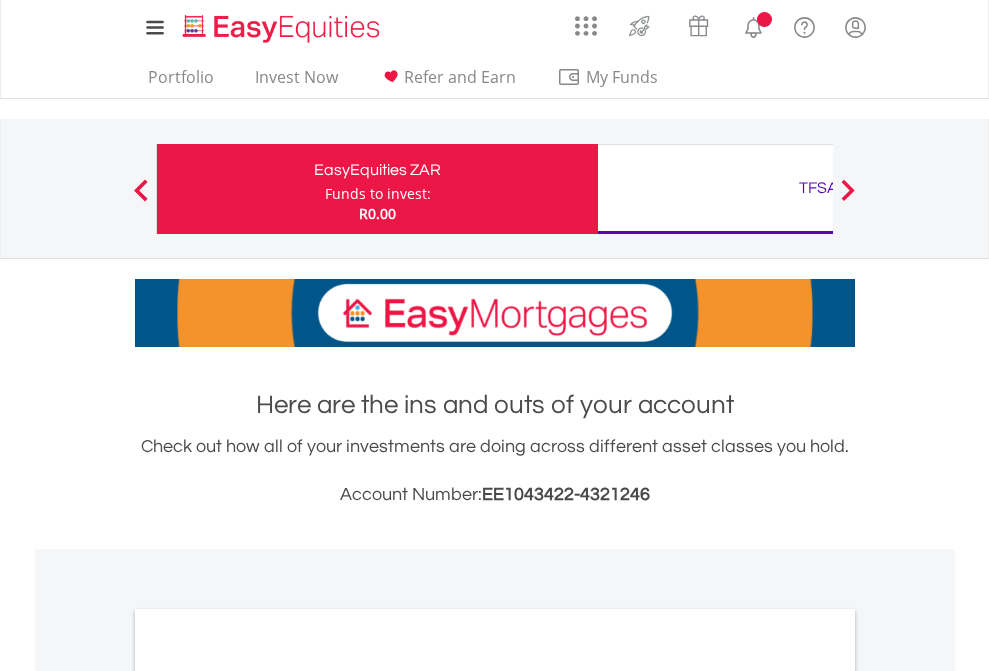 scroll, scrollTop: 0, scrollLeft: 0, axis: both 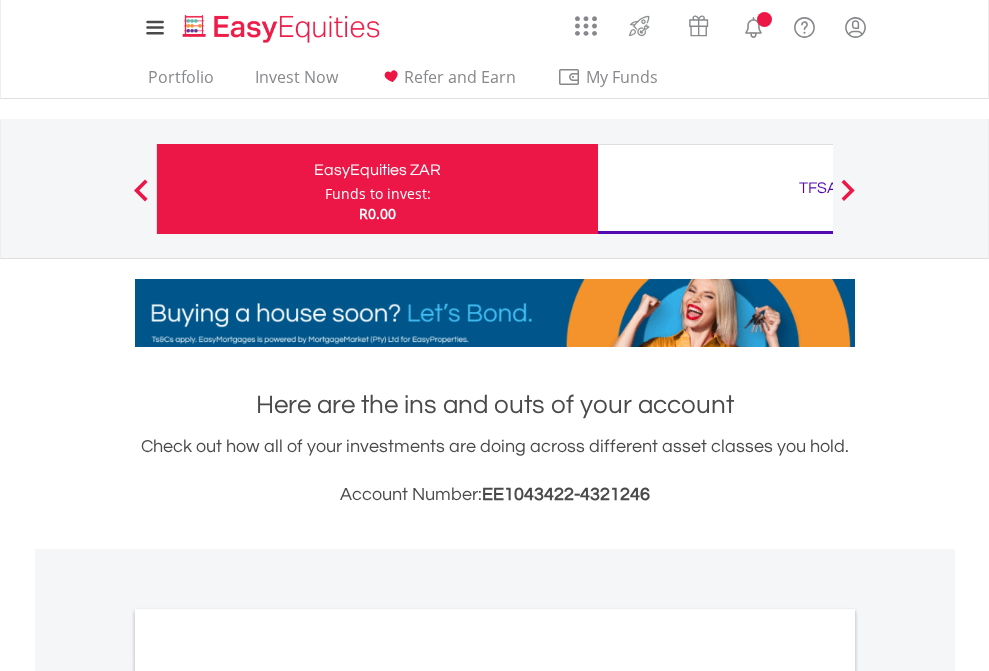 click on "All Holdings" at bounding box center [268, 1096] 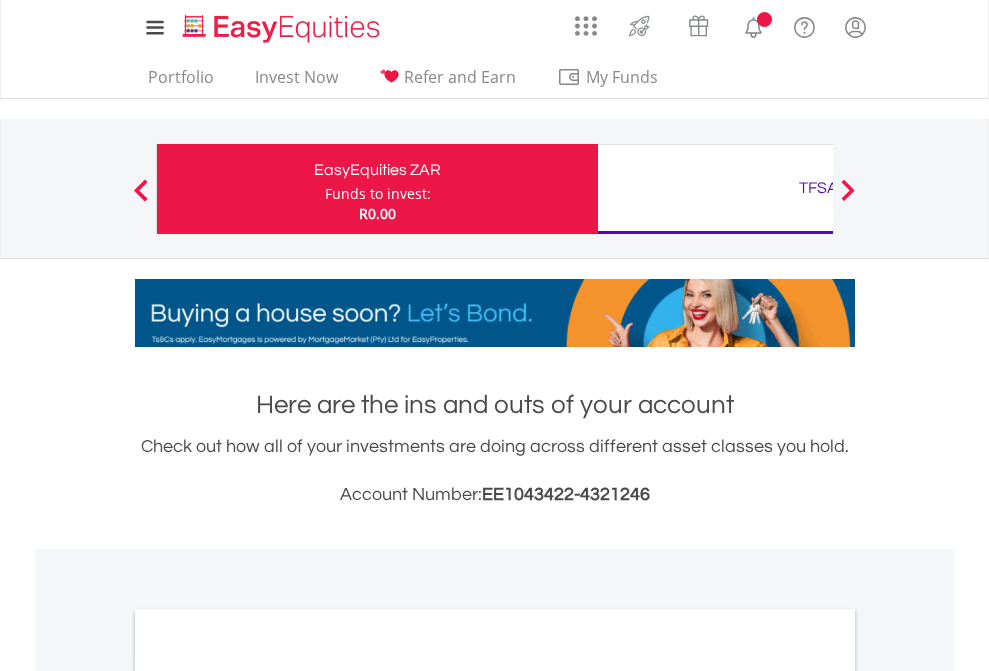 scroll, scrollTop: 1202, scrollLeft: 0, axis: vertical 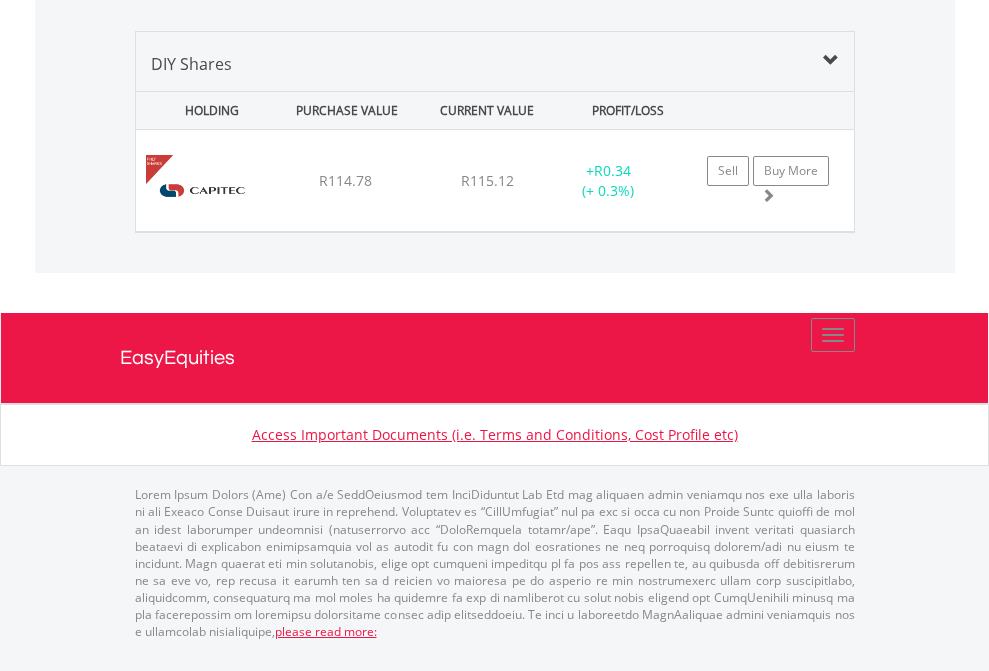 click on "TFSA" at bounding box center [818, -1339] 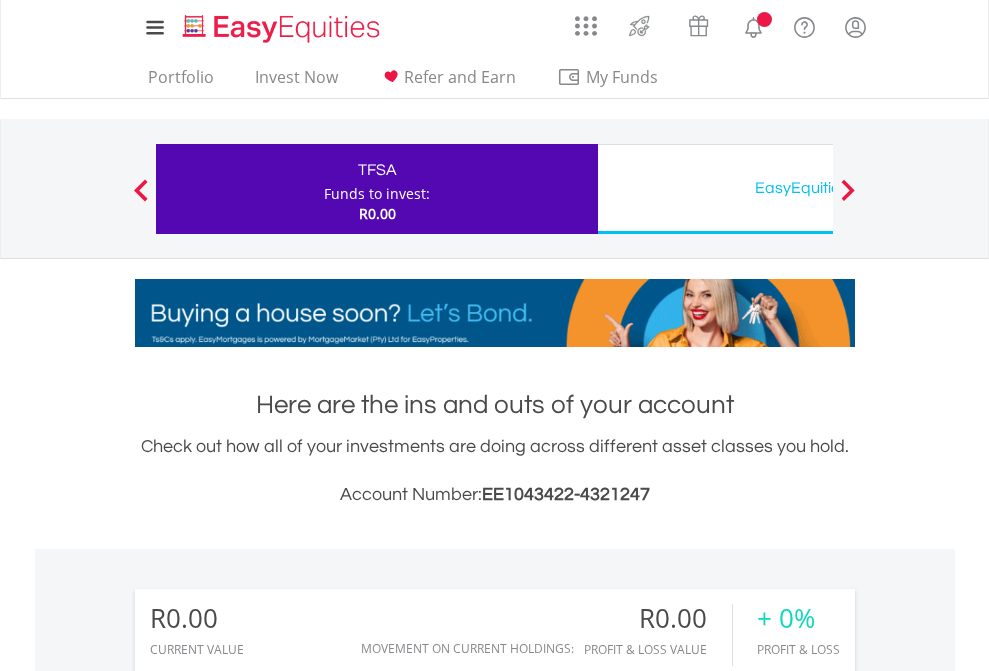 scroll, scrollTop: 0, scrollLeft: 0, axis: both 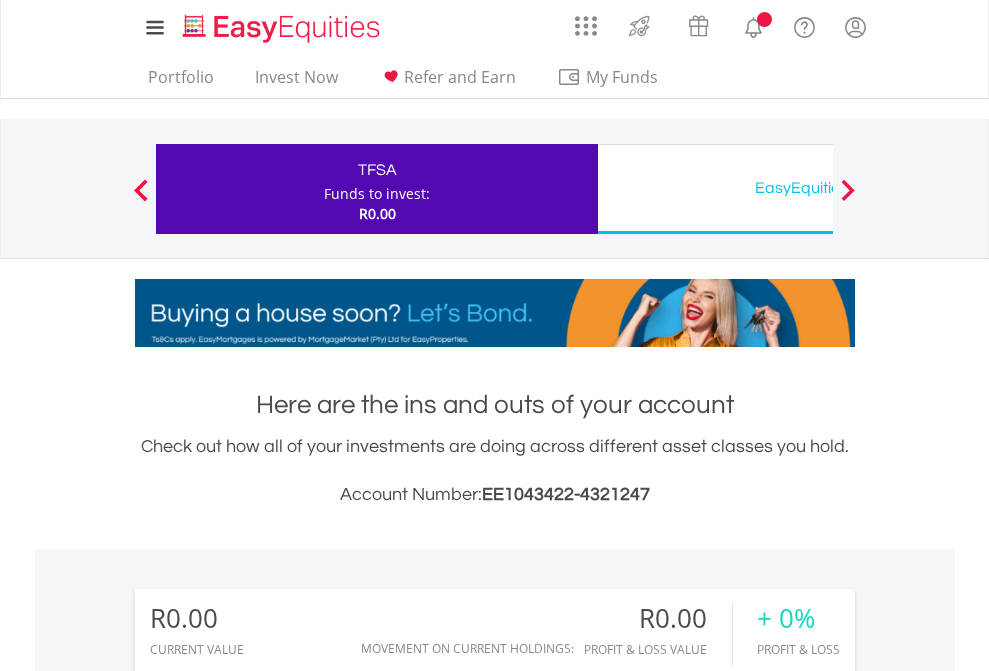 click on "All Holdings" at bounding box center (268, 1442) 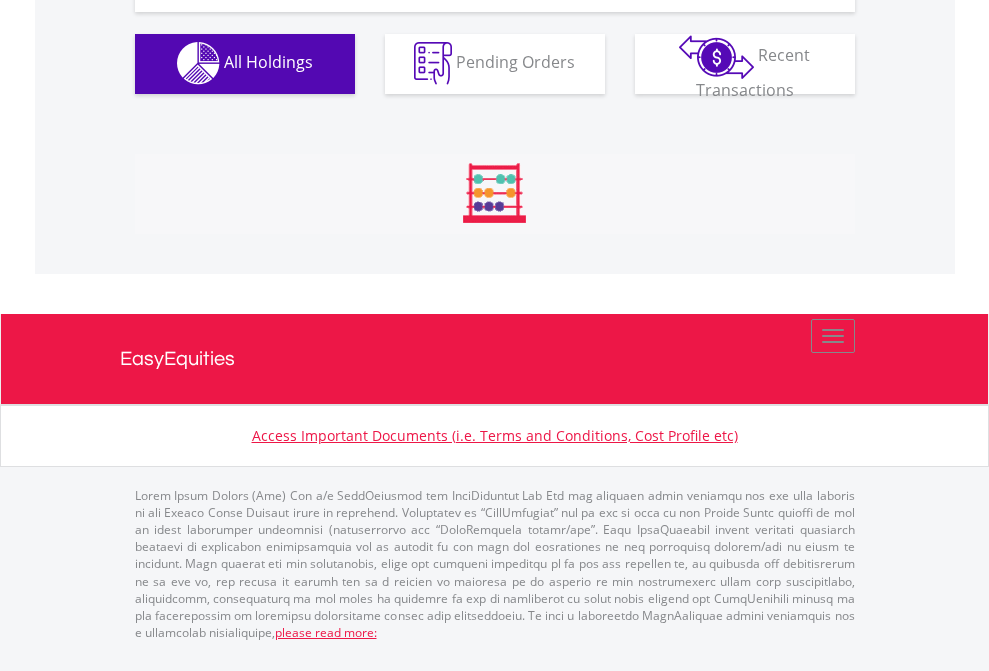 scroll, scrollTop: 1980, scrollLeft: 0, axis: vertical 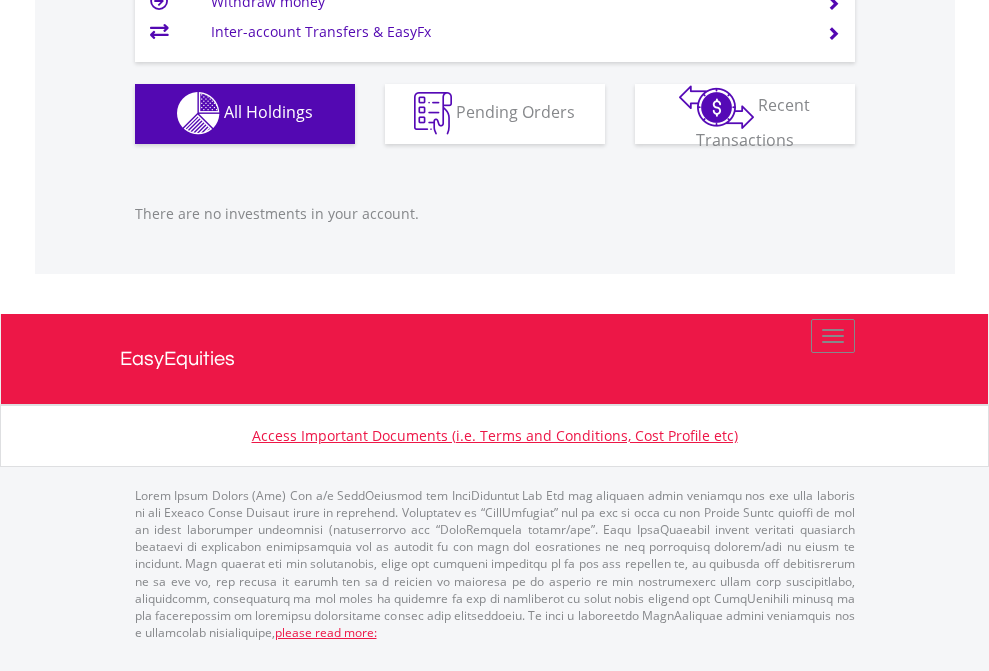 click on "EasyEquities USD" at bounding box center [818, -1142] 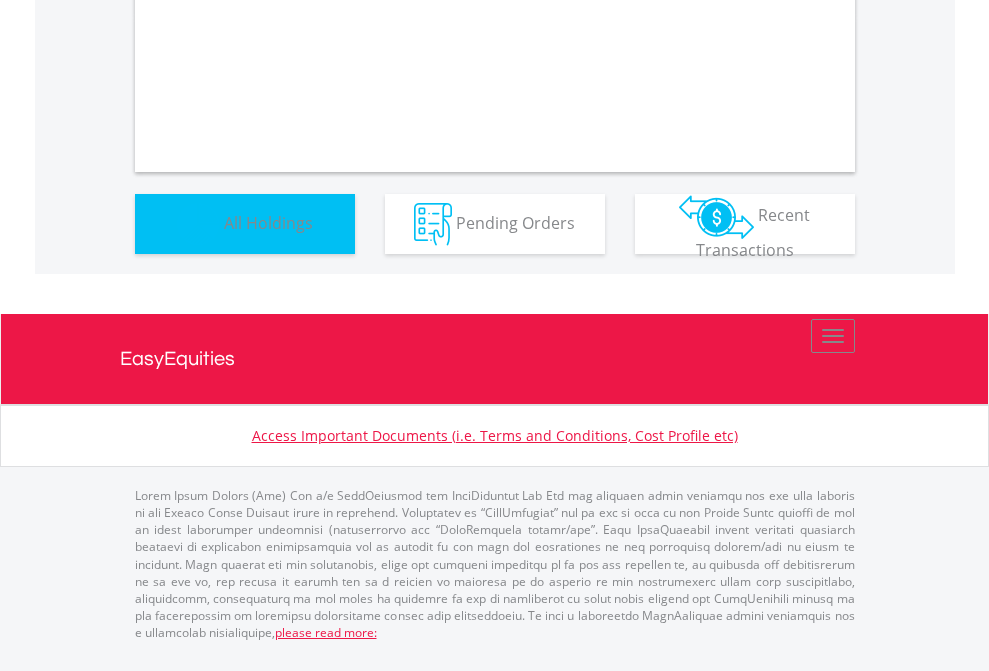 click on "All Holdings" at bounding box center [268, 222] 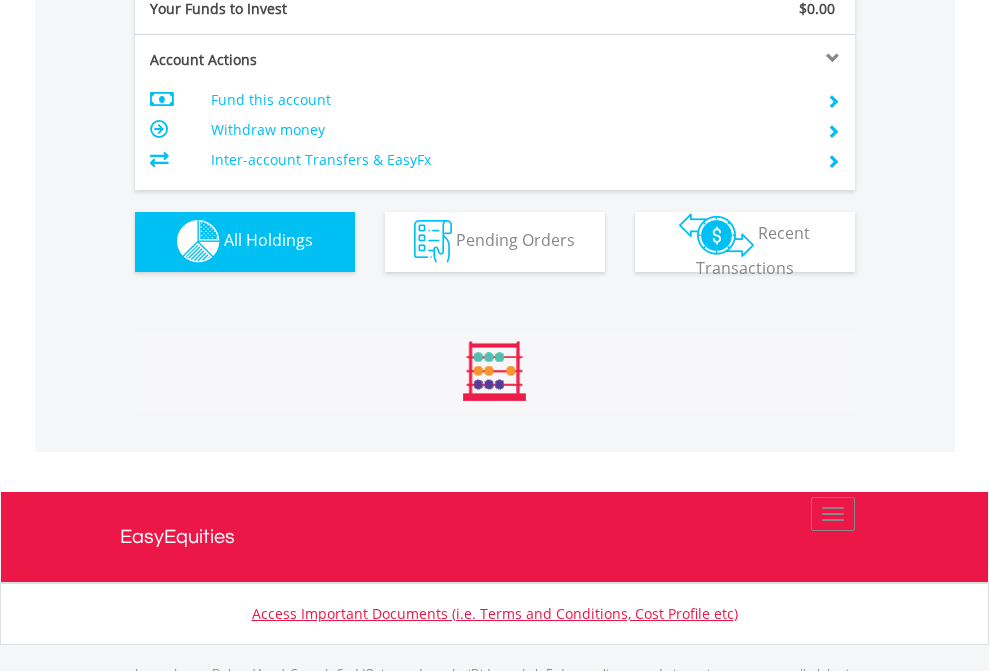 scroll, scrollTop: 999808, scrollLeft: 999687, axis: both 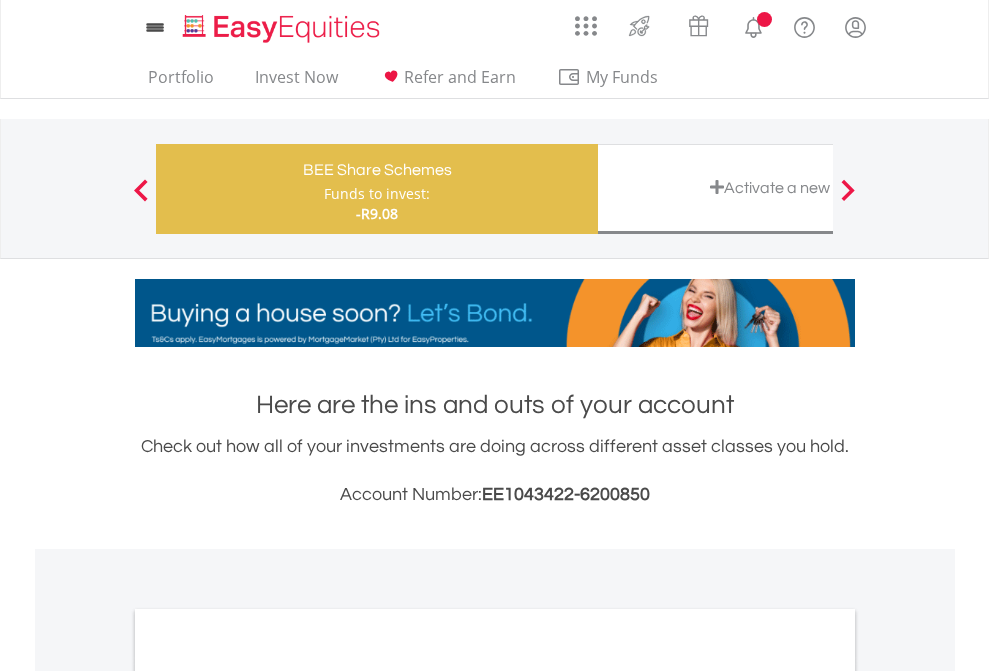 click on "All Holdings" at bounding box center [268, 1096] 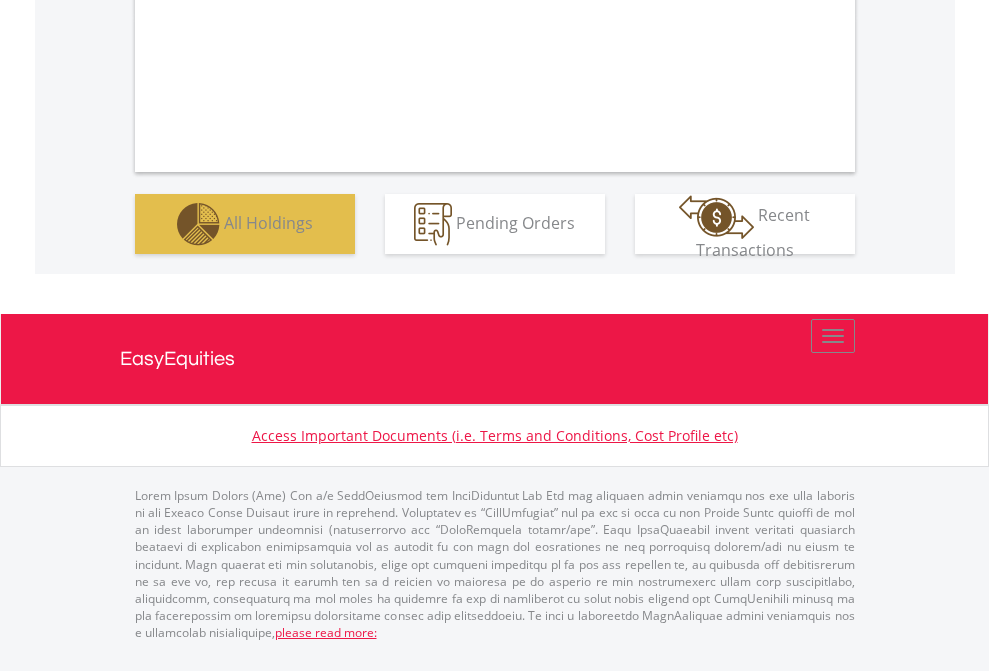 scroll, scrollTop: 1202, scrollLeft: 0, axis: vertical 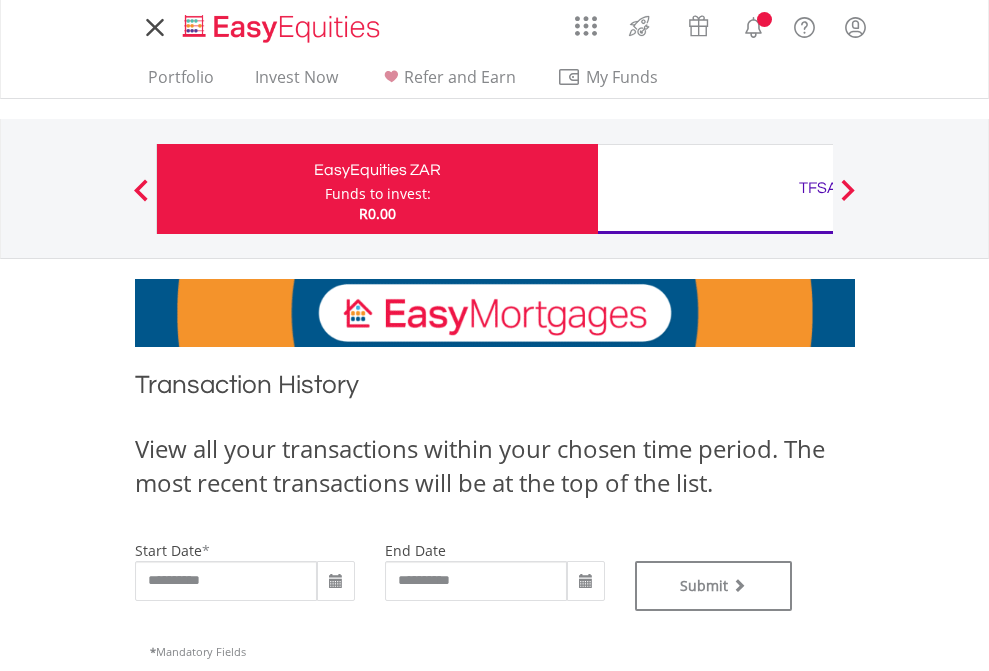 type on "**********" 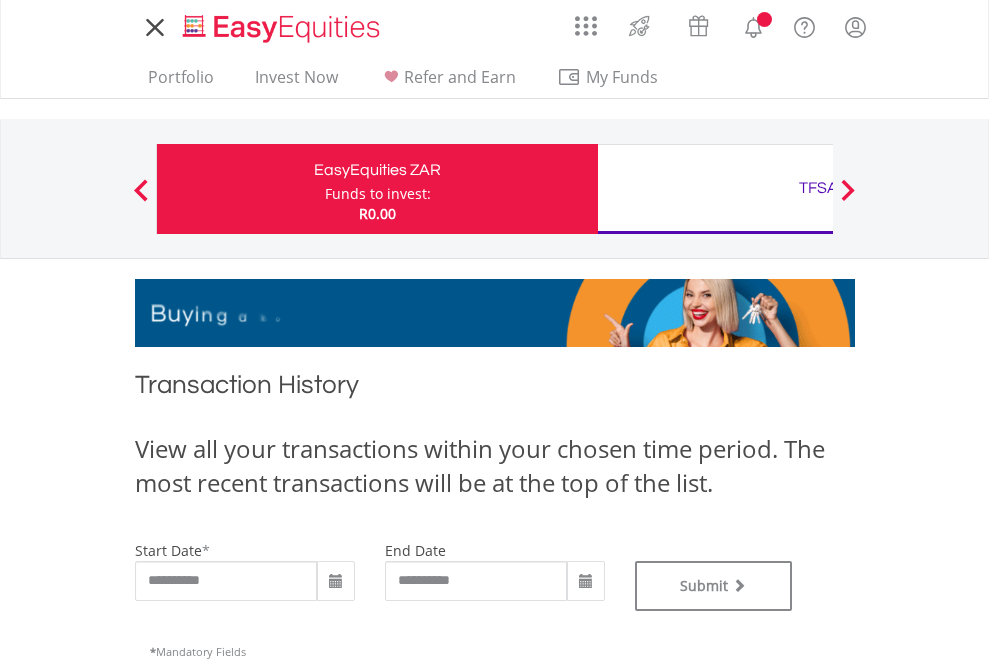 type on "**********" 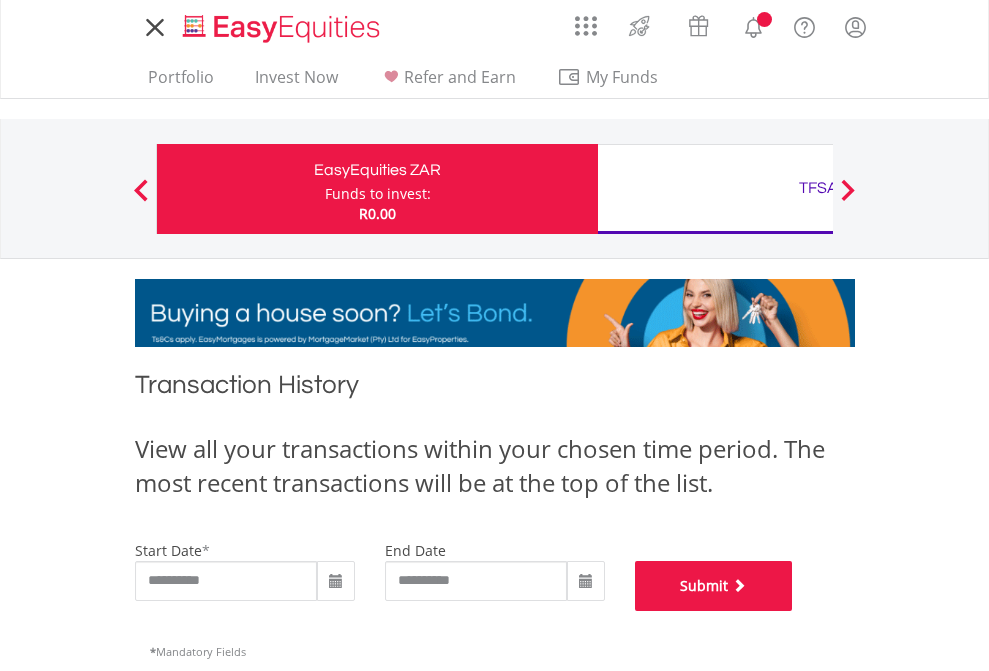 click on "Submit" at bounding box center [714, 586] 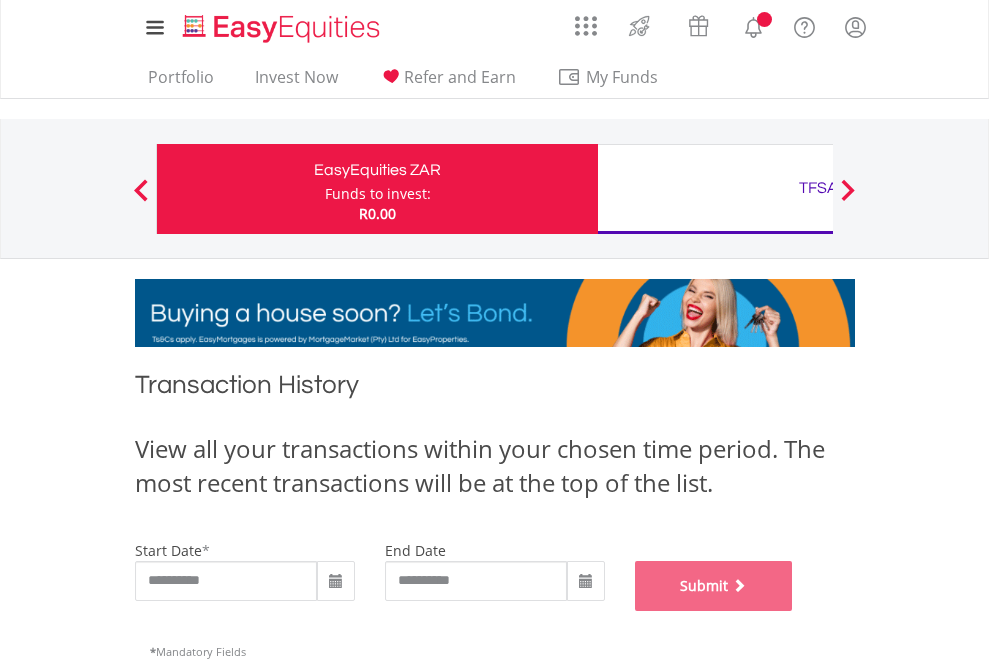 scroll, scrollTop: 811, scrollLeft: 0, axis: vertical 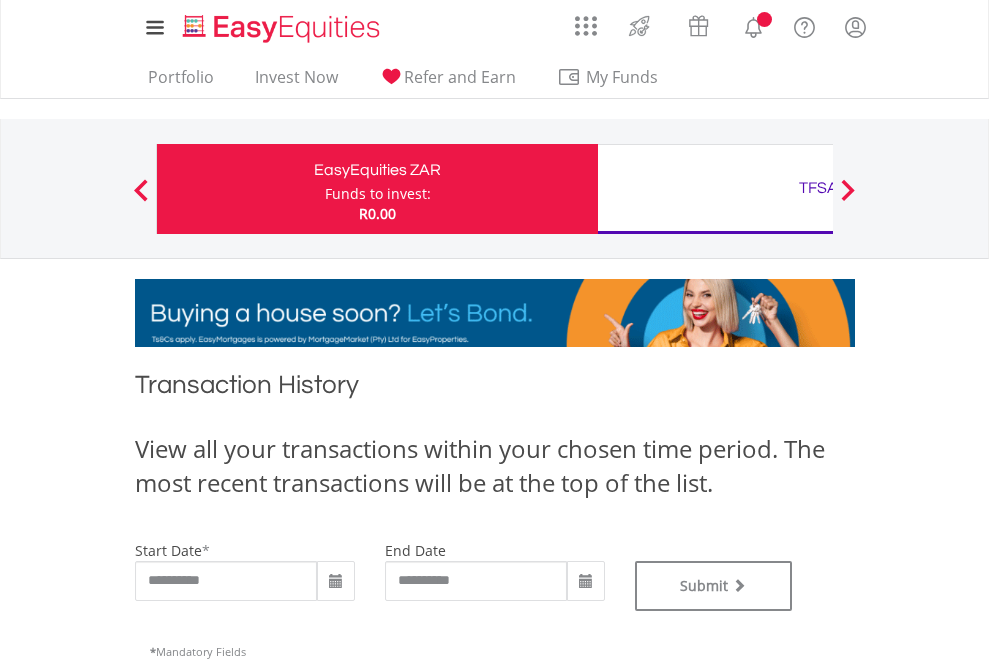 click on "TFSA" at bounding box center (818, 188) 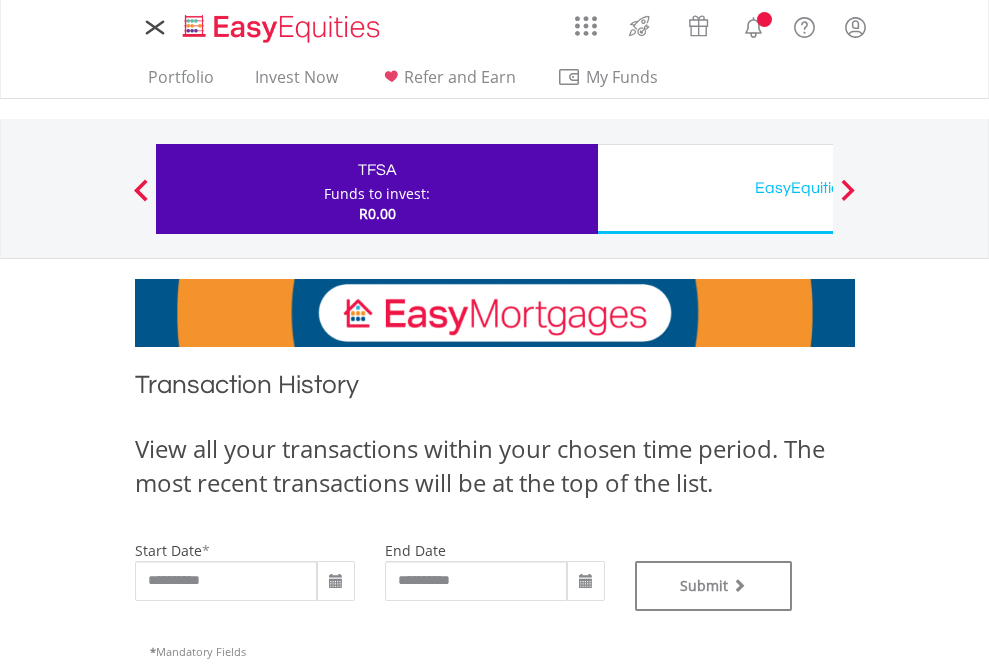 scroll, scrollTop: 0, scrollLeft: 0, axis: both 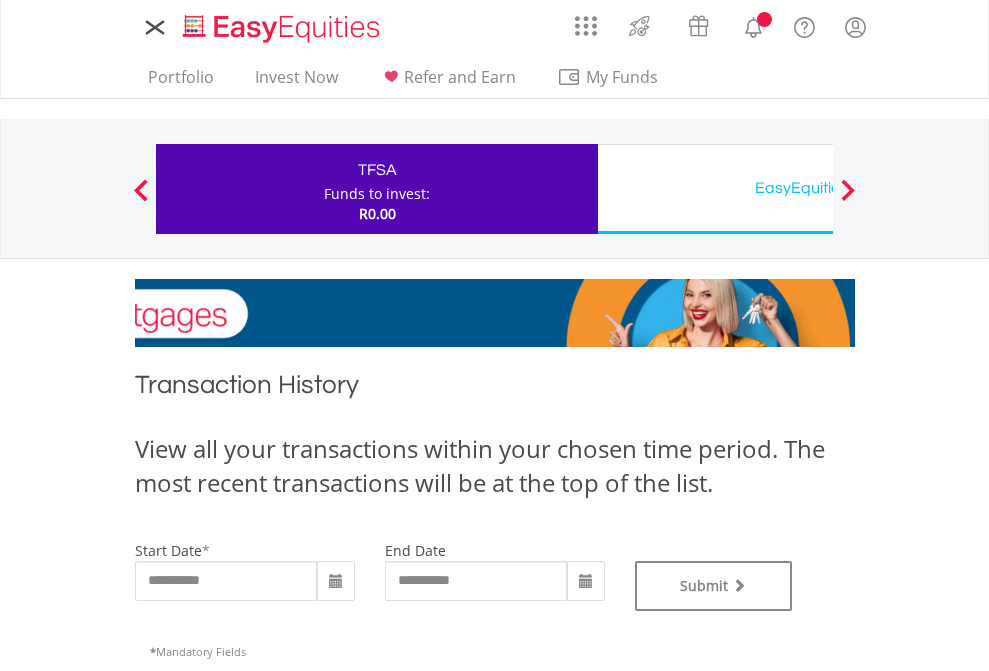 type on "**********" 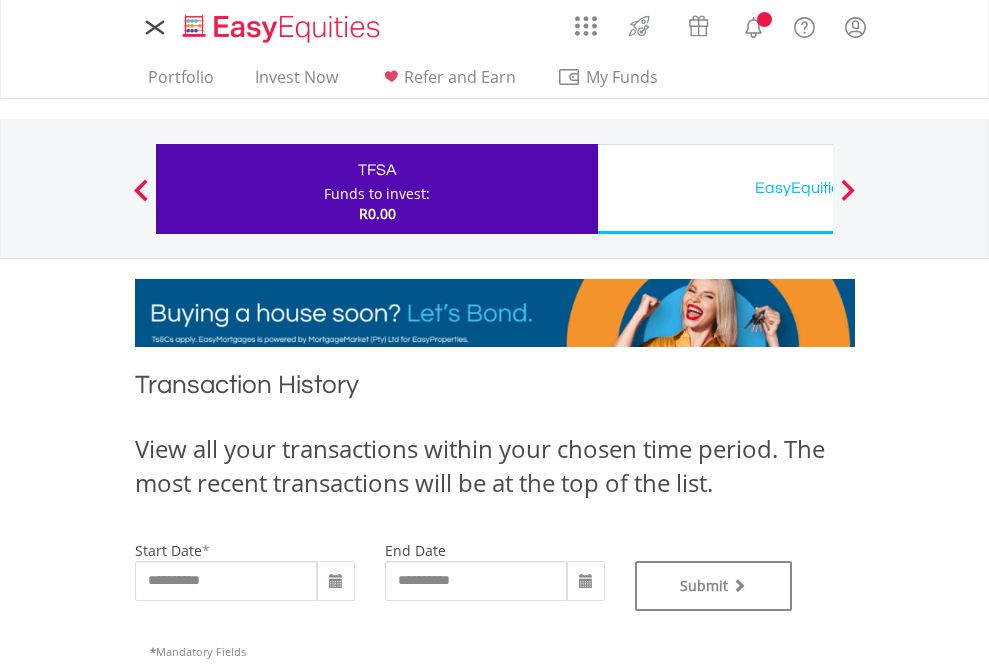 type on "**********" 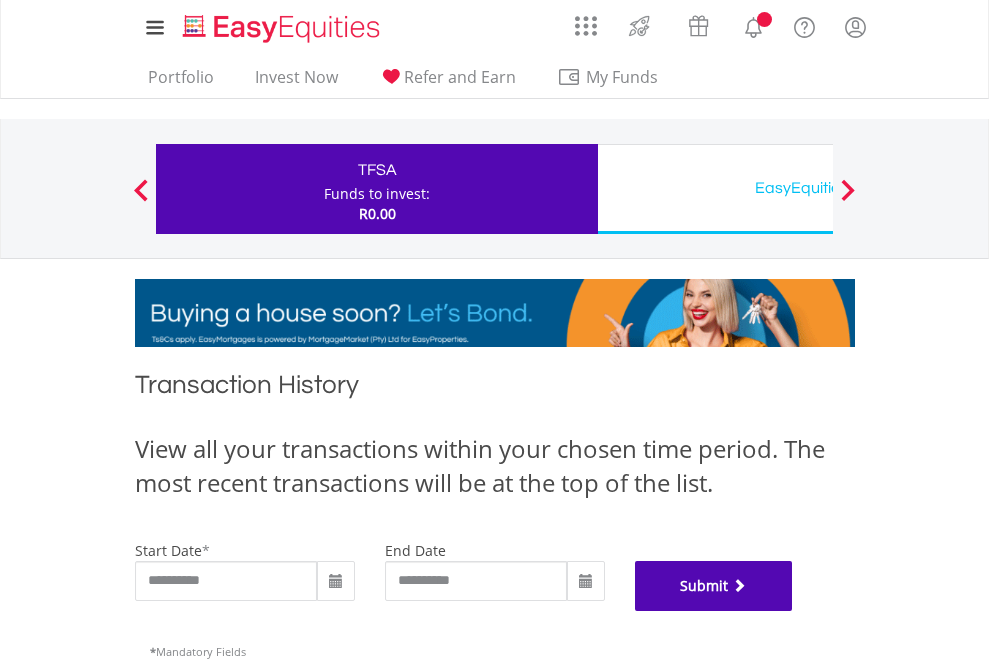 click on "Submit" at bounding box center [714, 586] 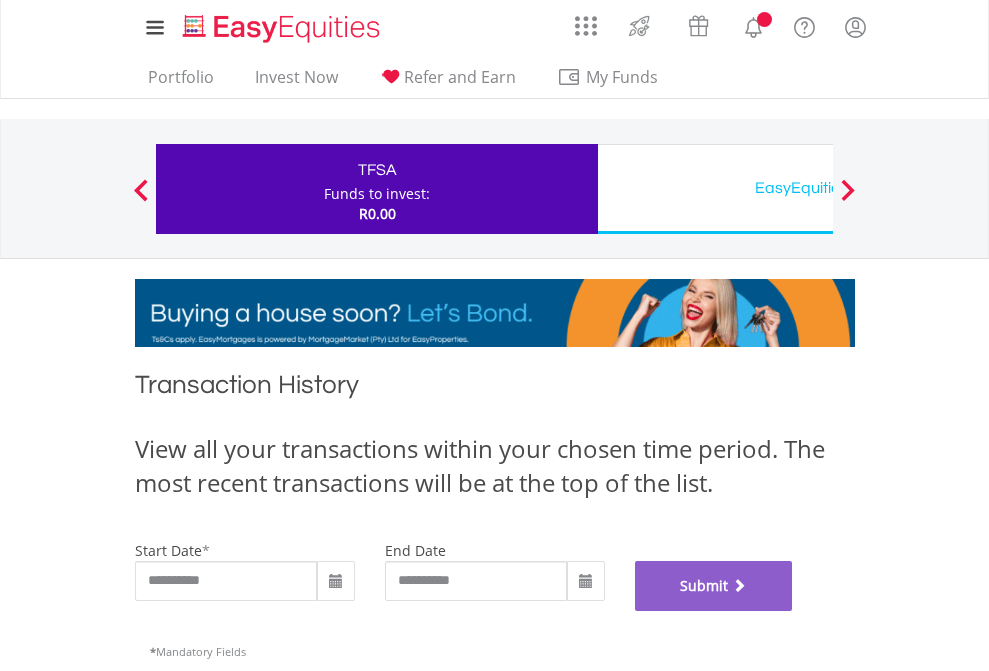 scroll, scrollTop: 811, scrollLeft: 0, axis: vertical 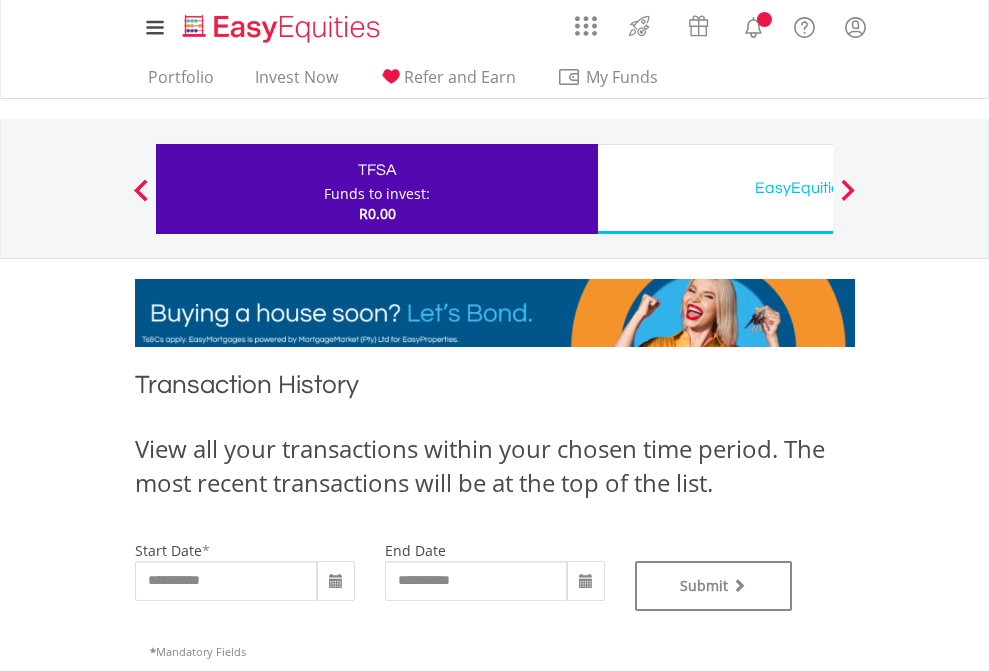 click on "EasyEquities USD" at bounding box center (818, 188) 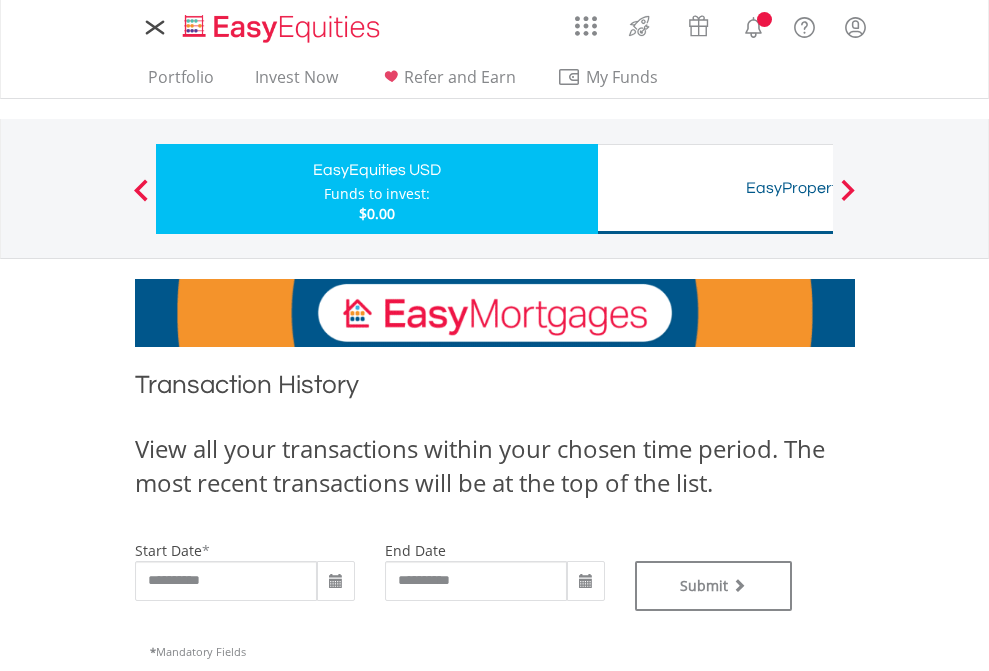scroll, scrollTop: 0, scrollLeft: 0, axis: both 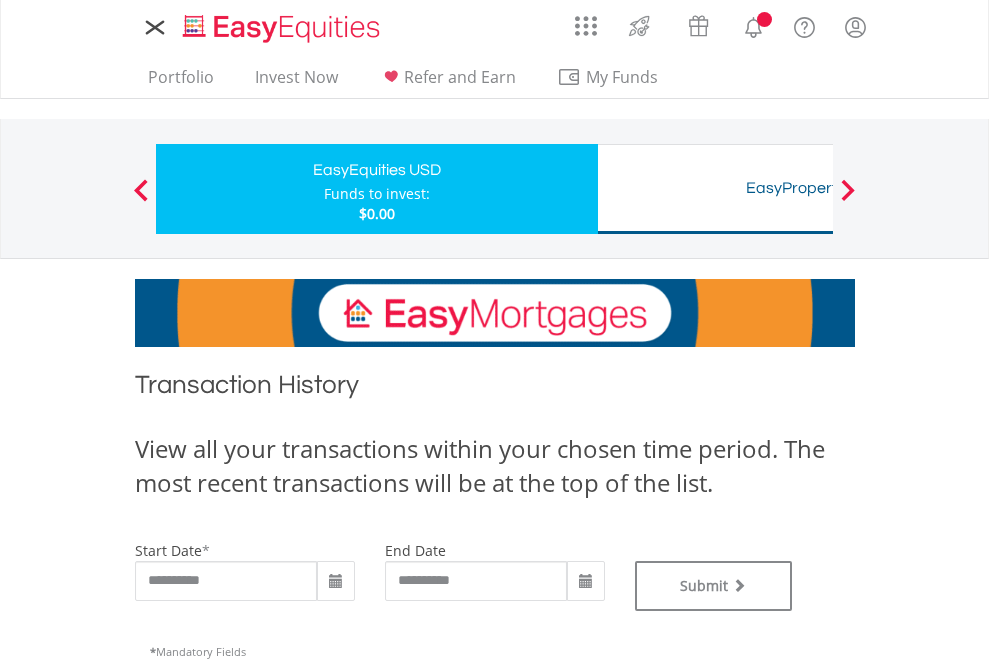 type on "**********" 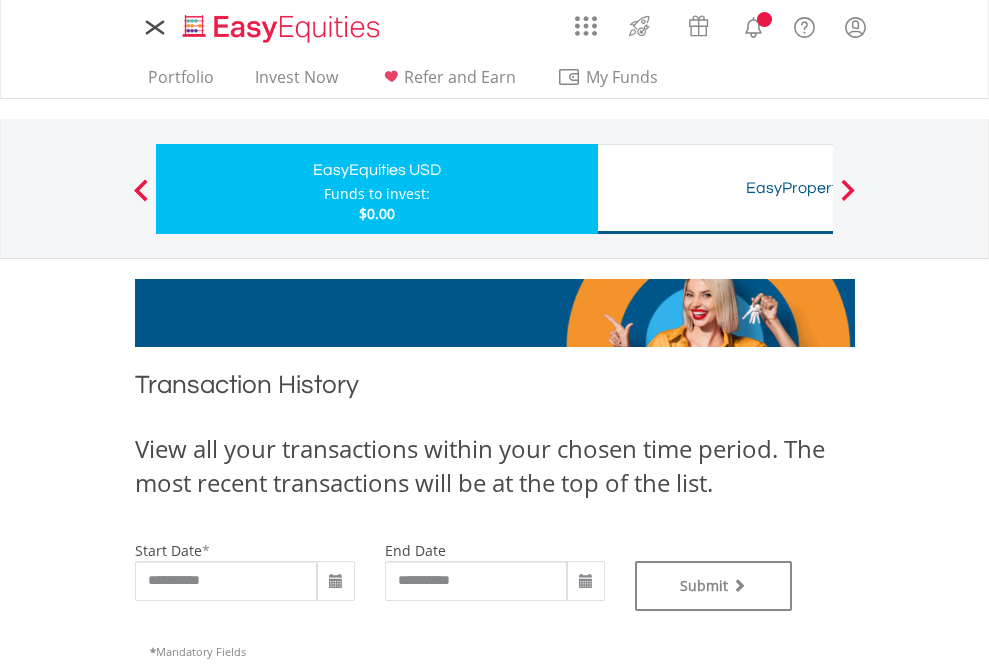type on "**********" 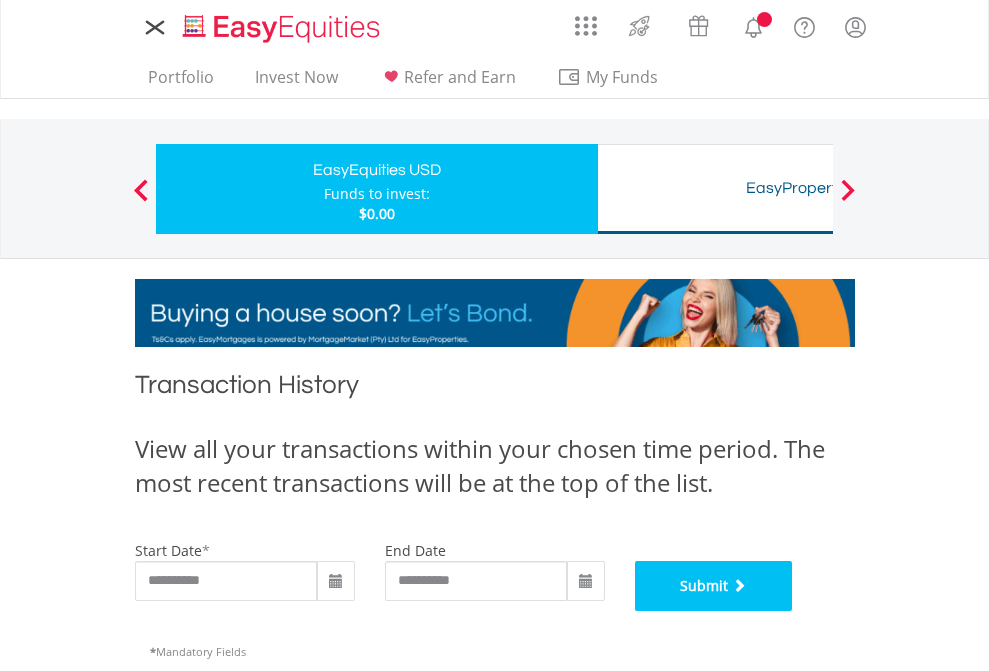 click on "Submit" at bounding box center [714, 586] 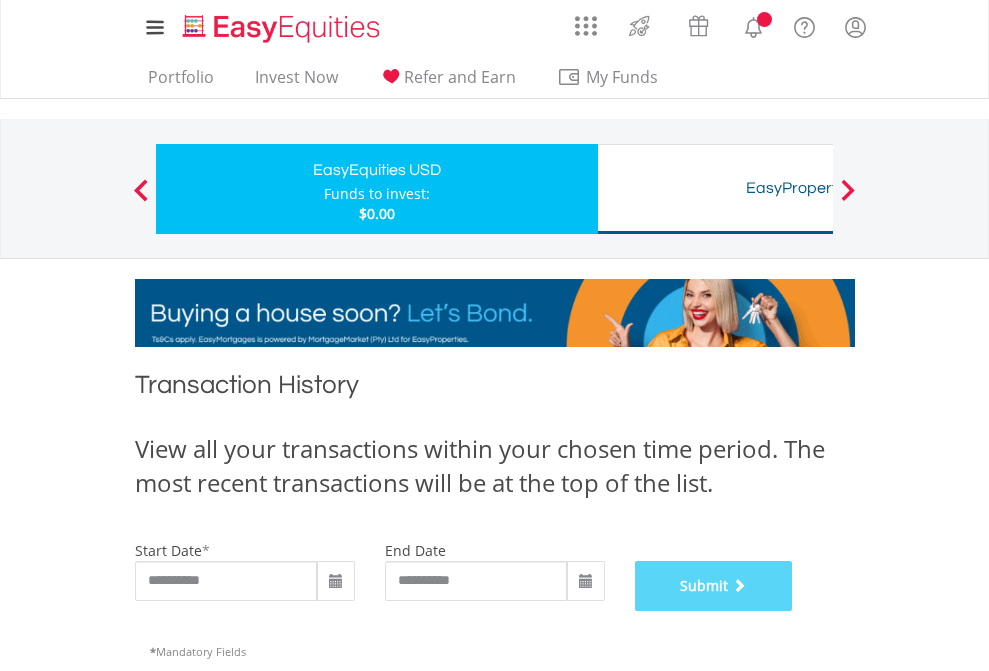 scroll, scrollTop: 811, scrollLeft: 0, axis: vertical 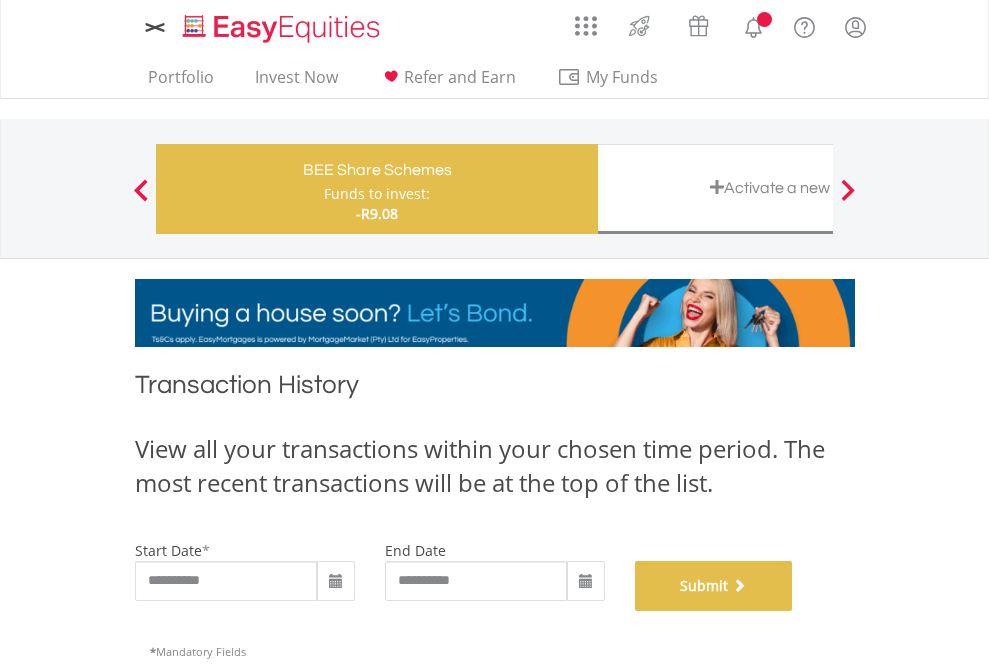 click on "Submit" at bounding box center [714, 586] 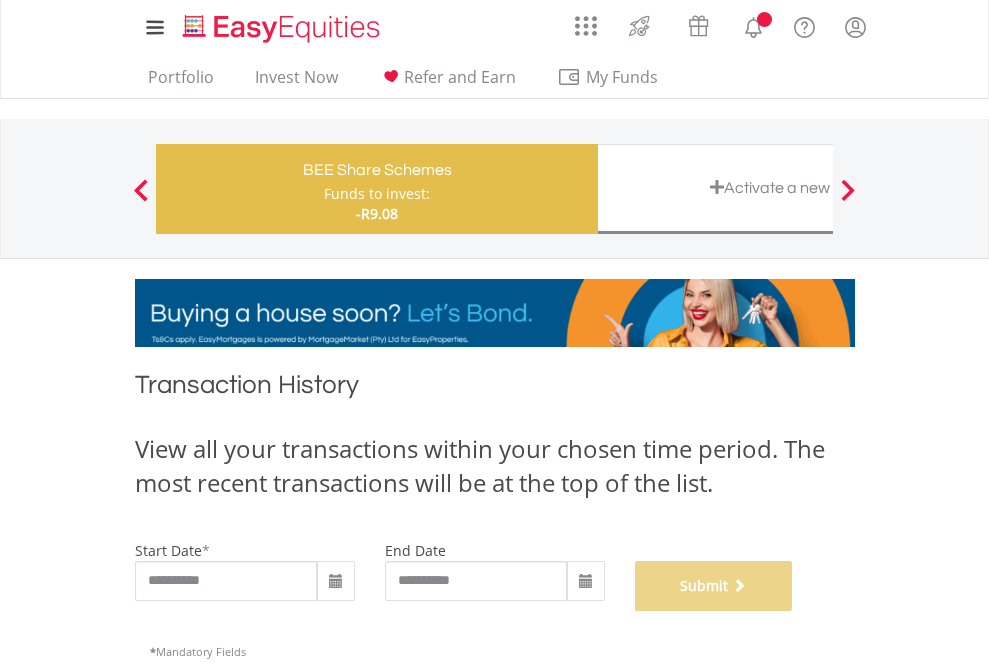 scroll, scrollTop: 811, scrollLeft: 0, axis: vertical 